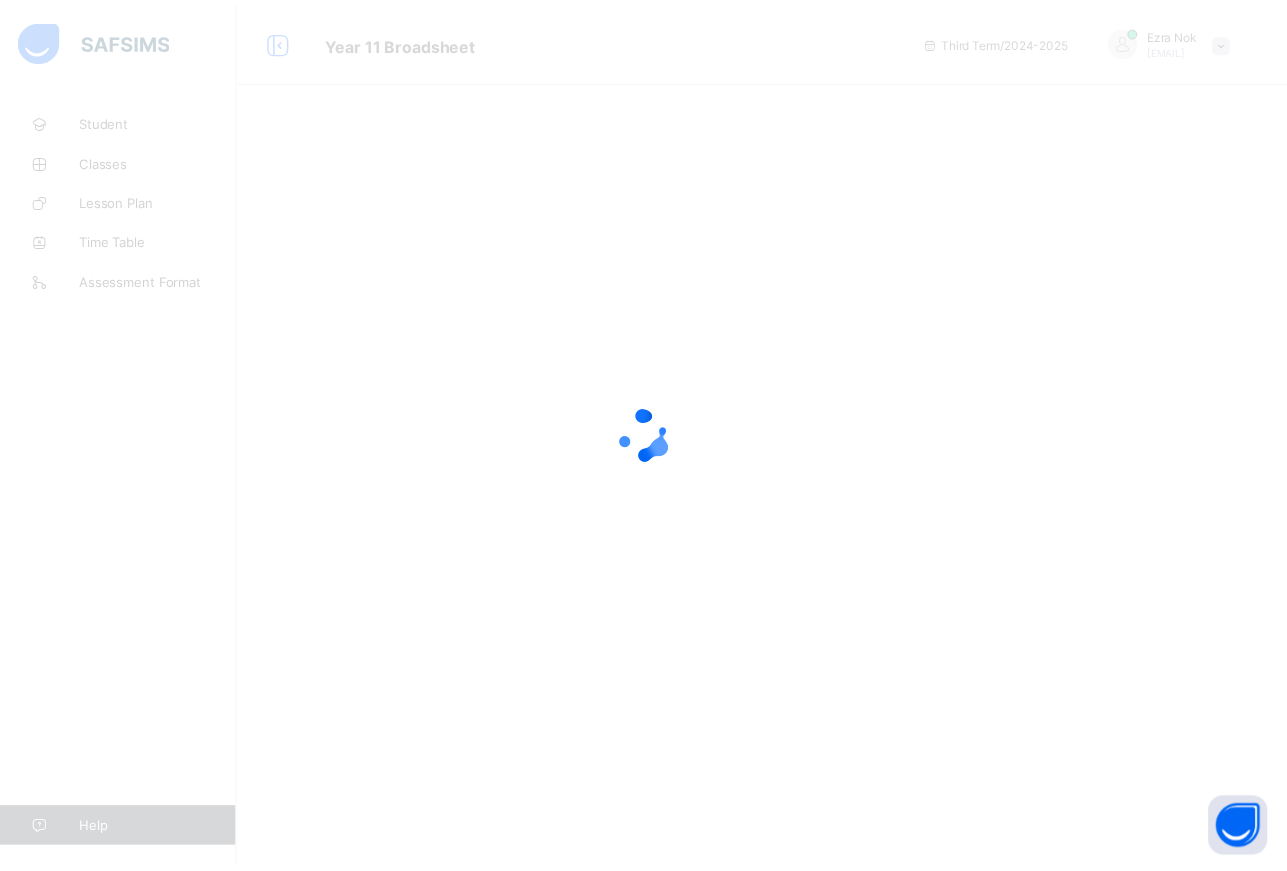 scroll, scrollTop: 0, scrollLeft: 0, axis: both 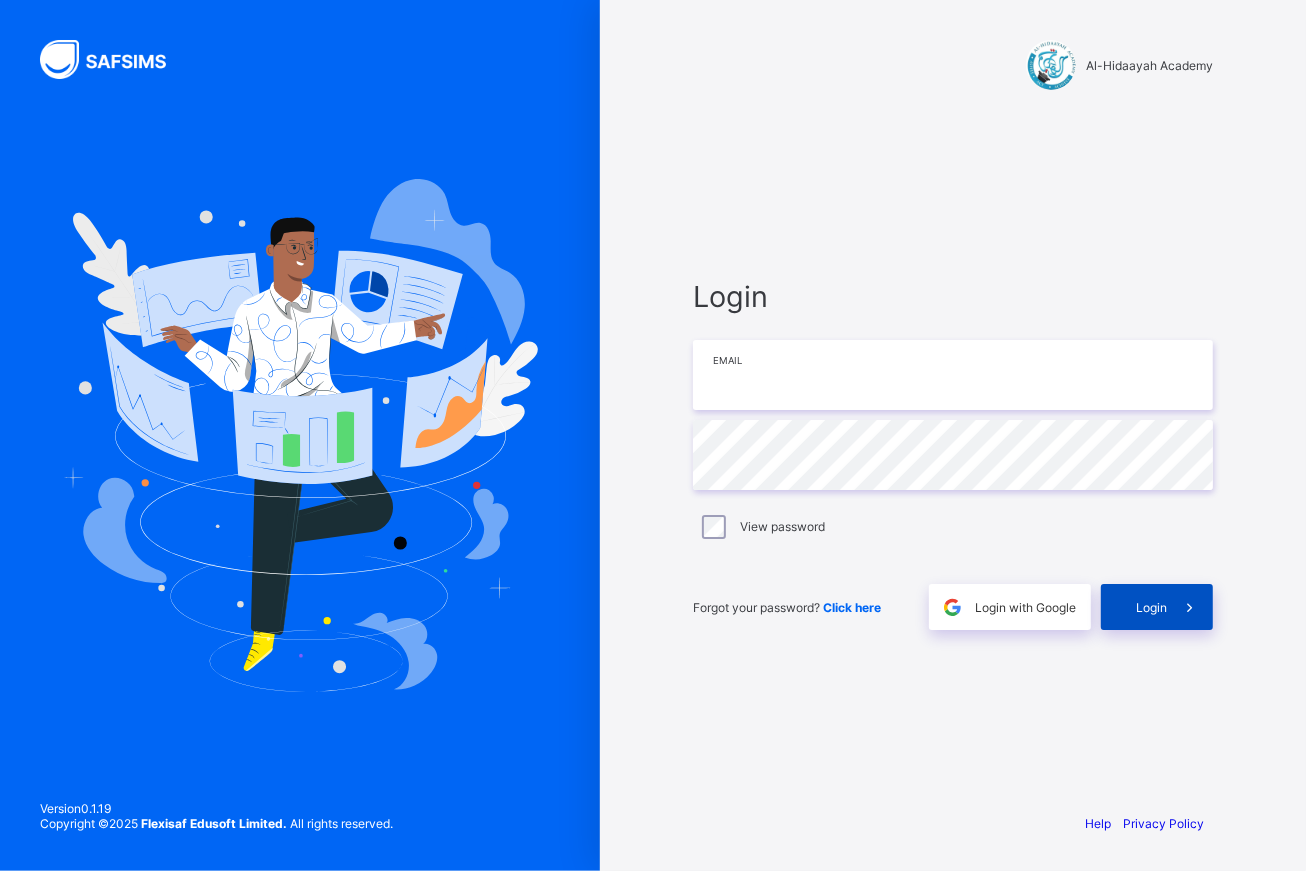 type on "**********" 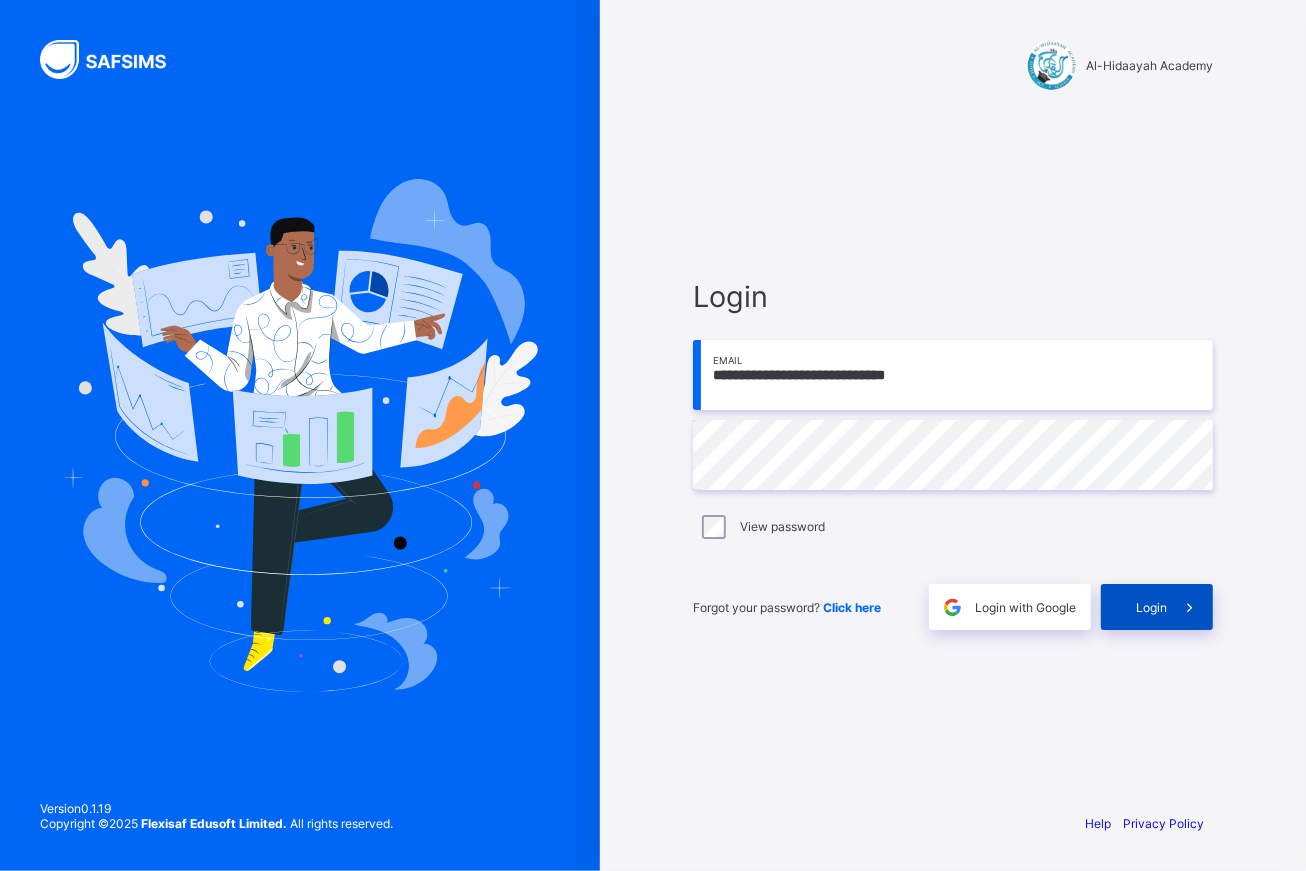 click on "Login" at bounding box center [1157, 607] 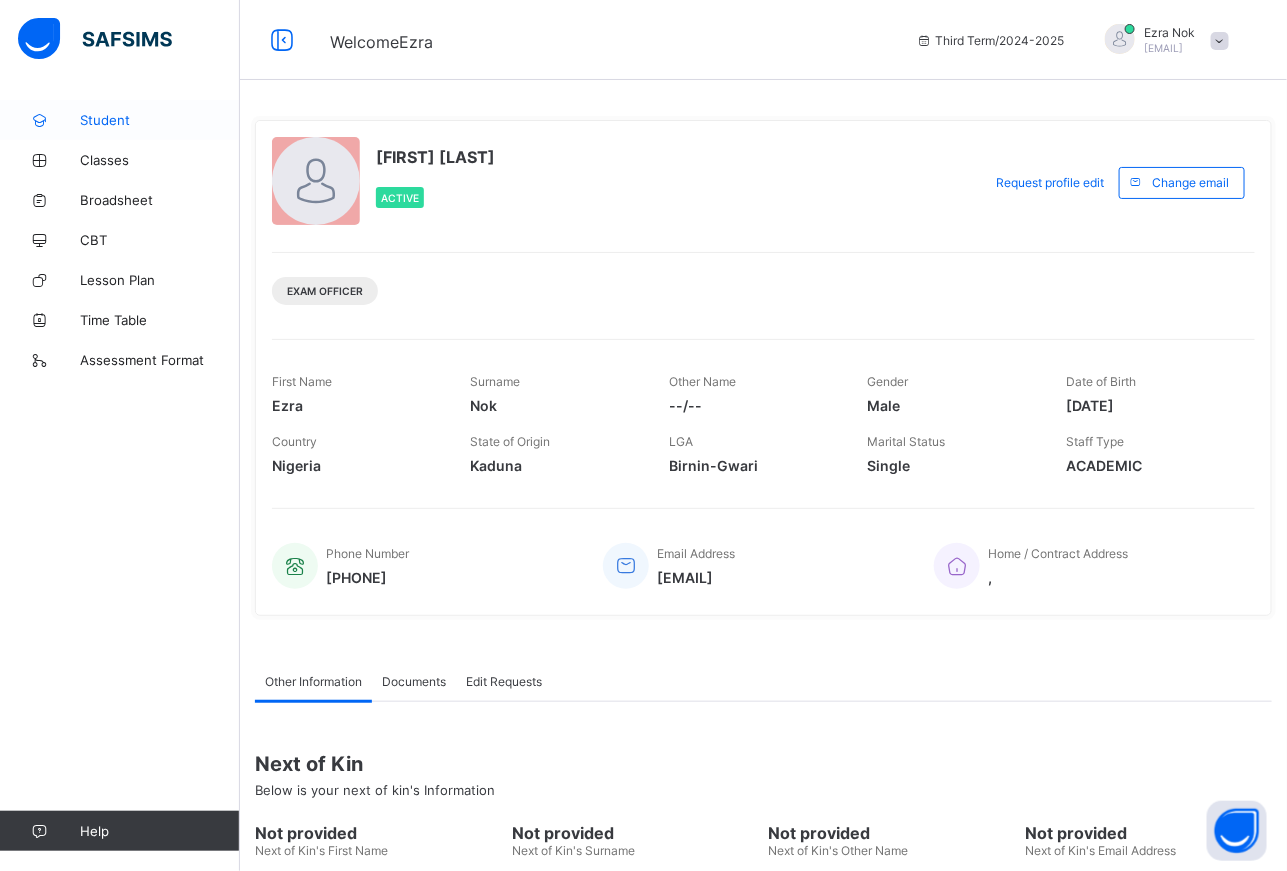 click on "Student" at bounding box center [160, 120] 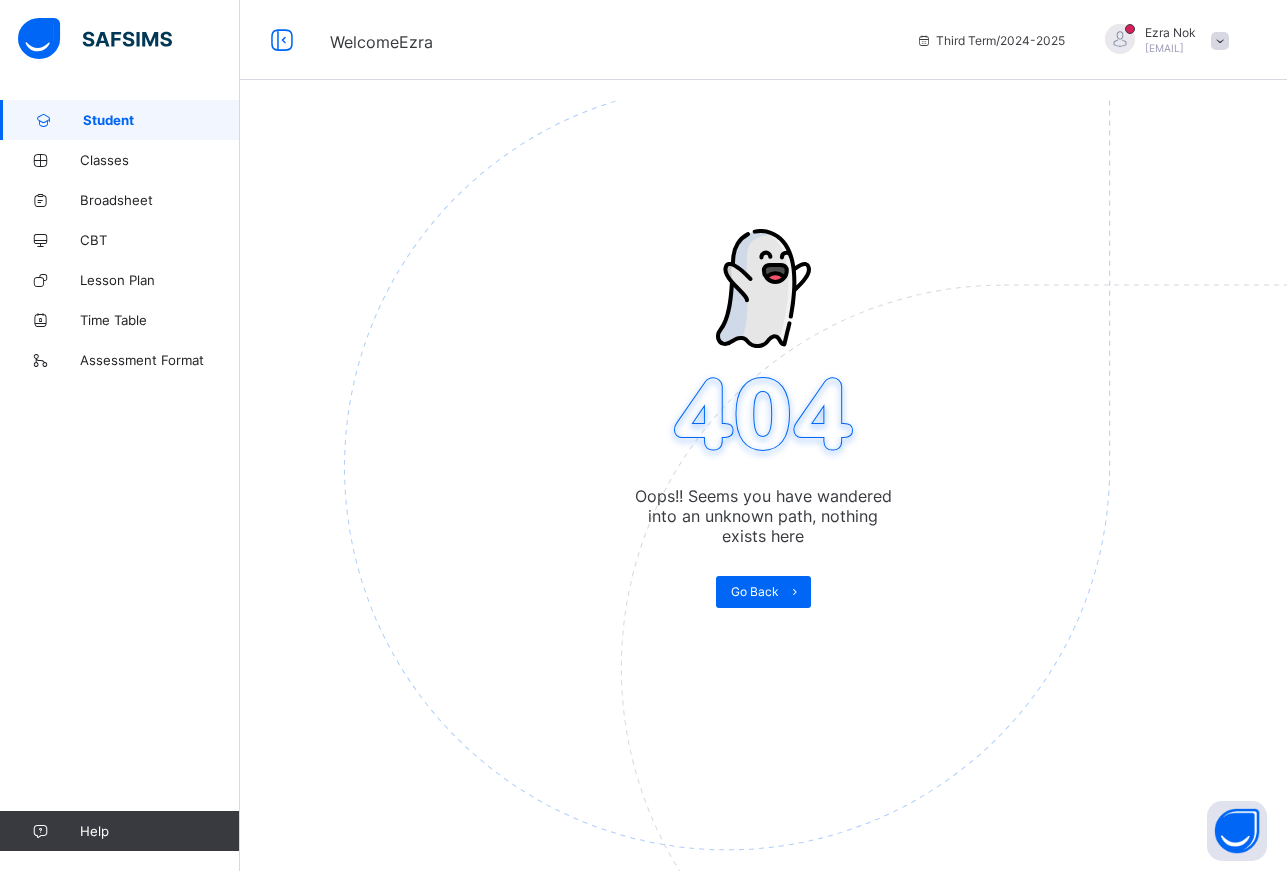 scroll, scrollTop: 0, scrollLeft: 0, axis: both 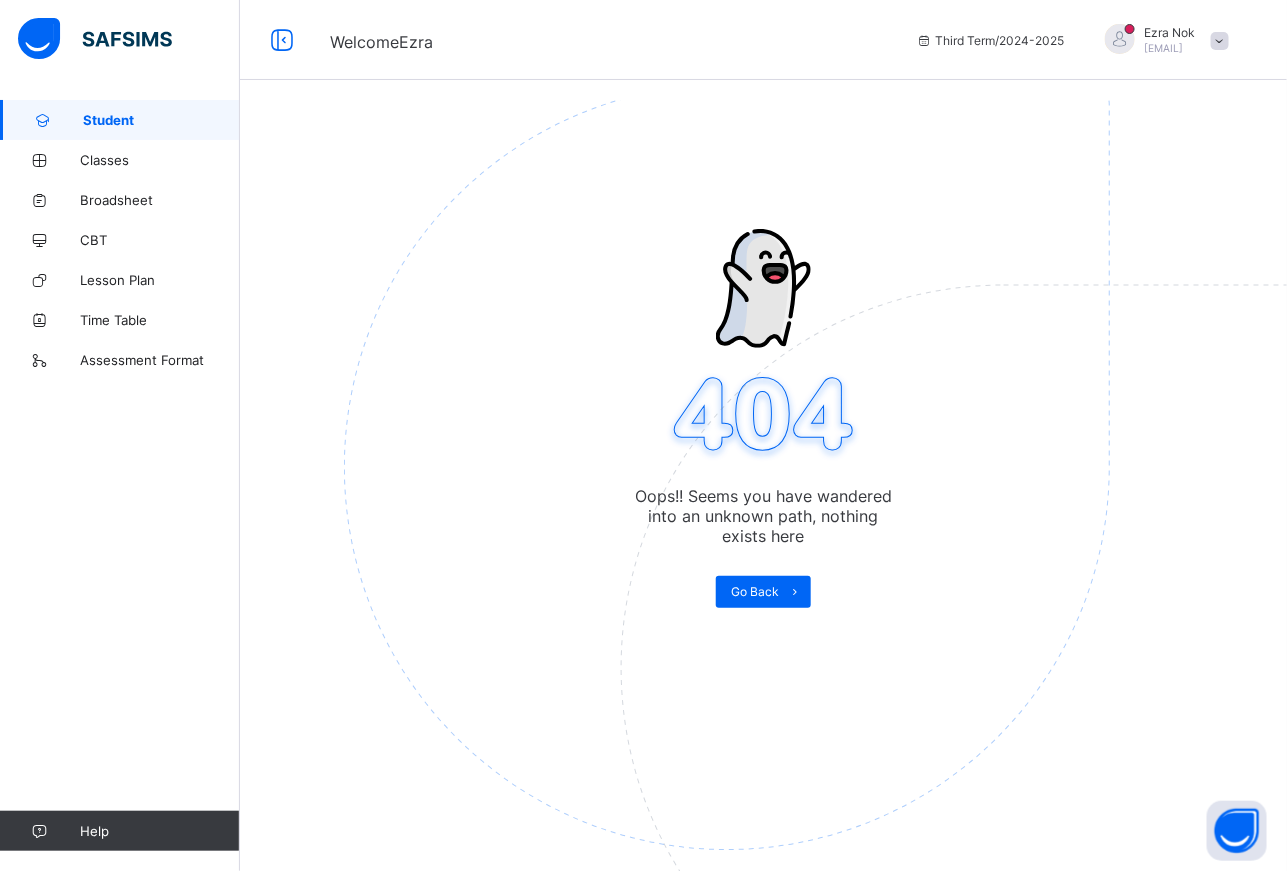 click on "Student" at bounding box center (161, 120) 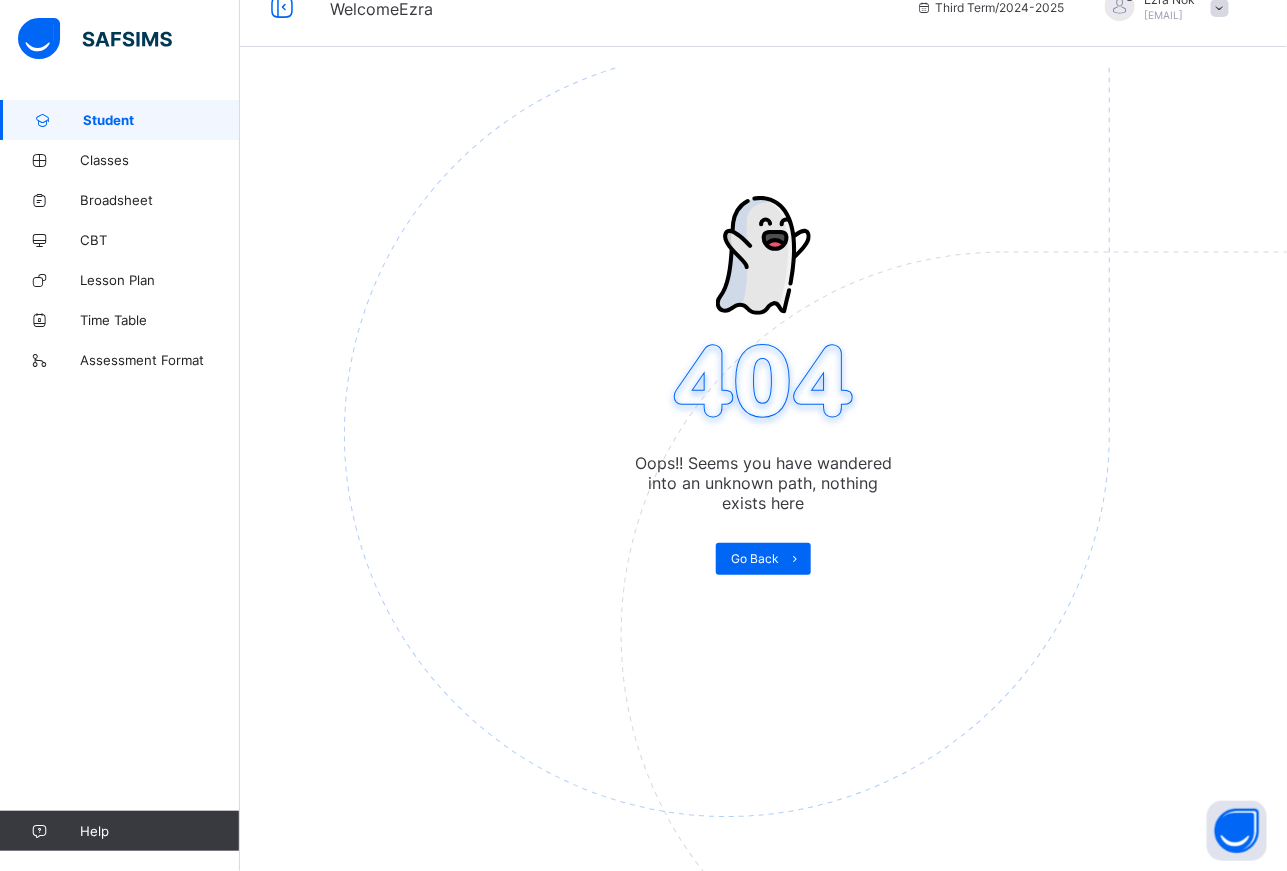 scroll, scrollTop: 0, scrollLeft: 0, axis: both 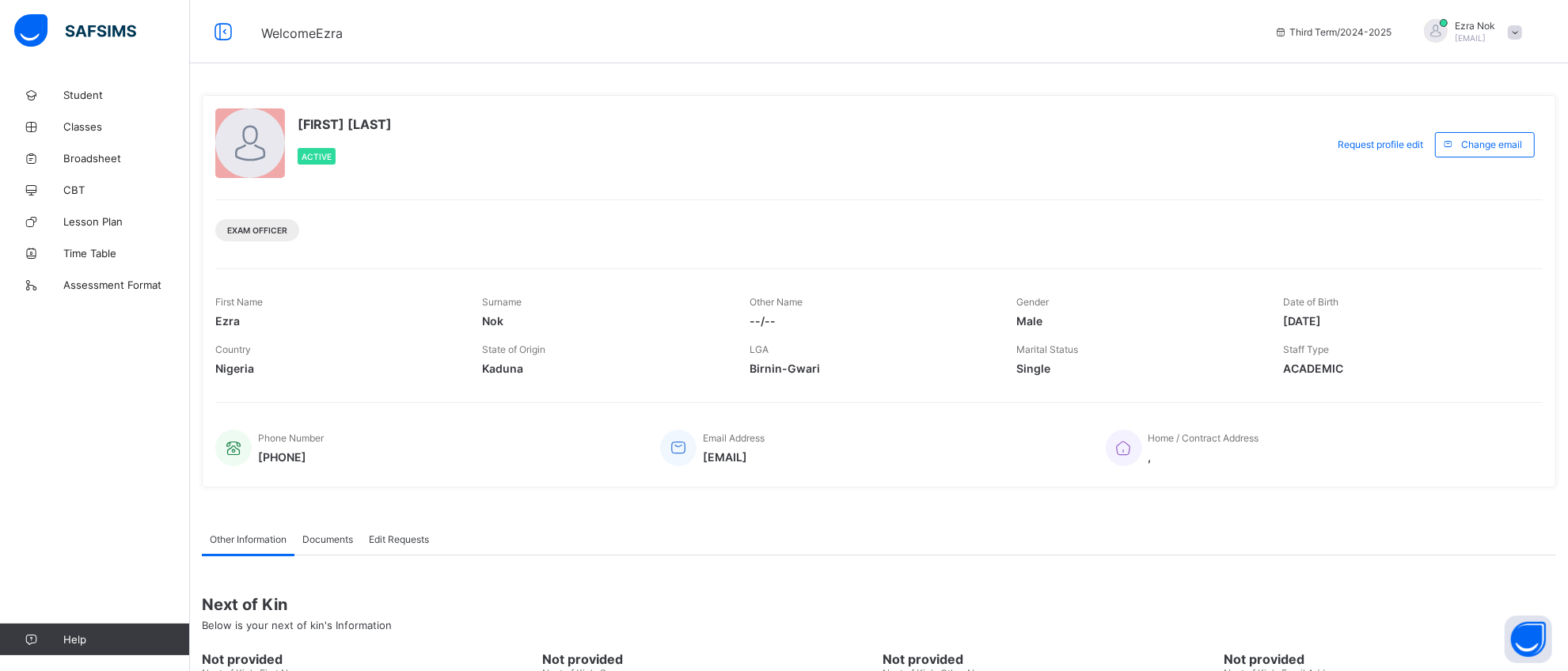 click on "[FIRST] [LAST] [EMAIL]" at bounding box center (1469, 32) 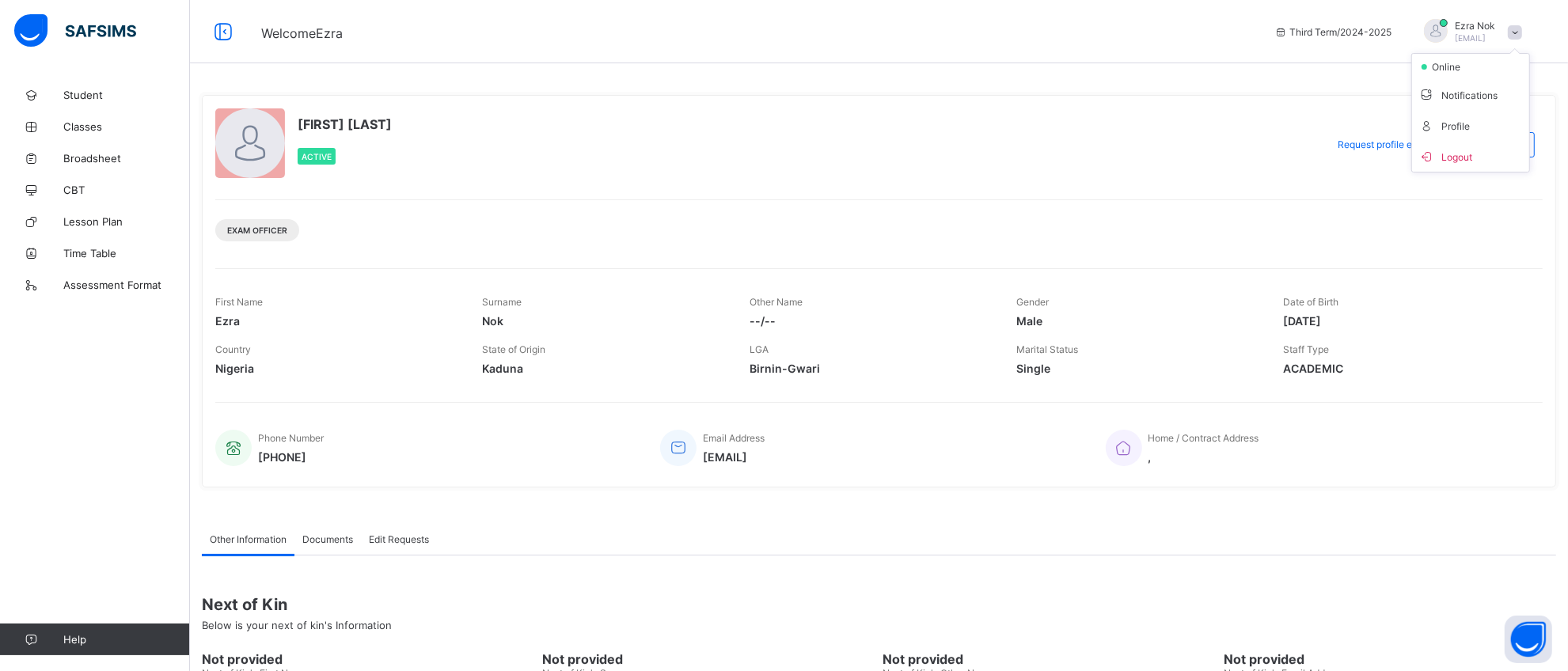 drag, startPoint x: 1474, startPoint y: 161, endPoint x: 1145, endPoint y: 115, distance: 332.20024 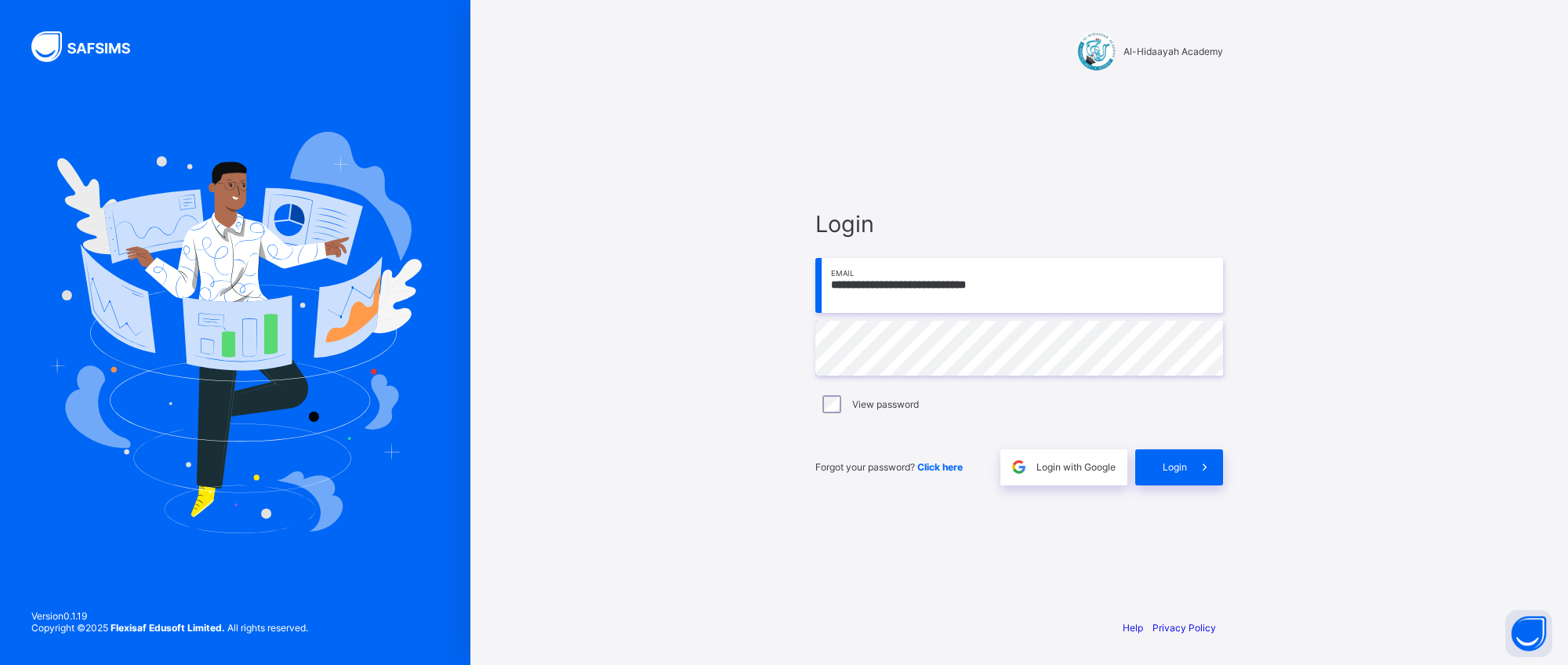 click on "**********" at bounding box center [1019, 285] 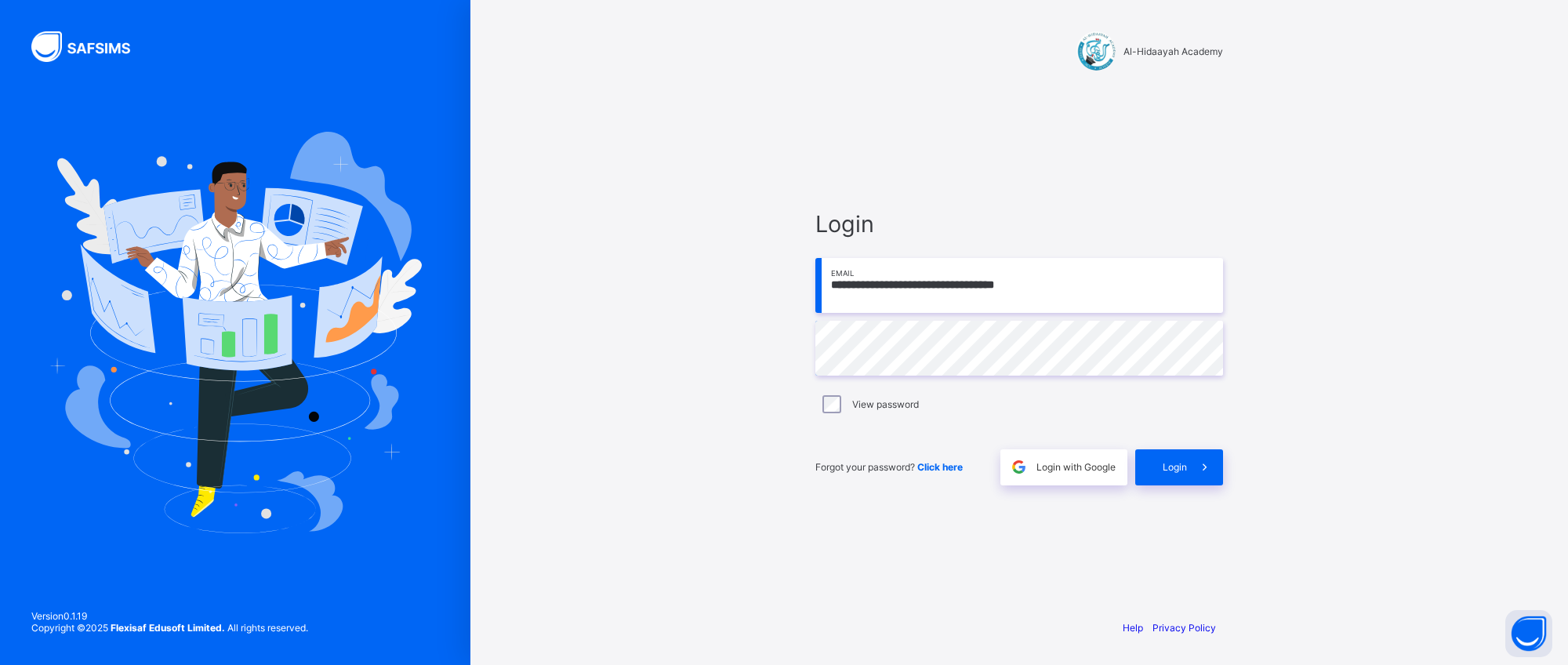 type on "**********" 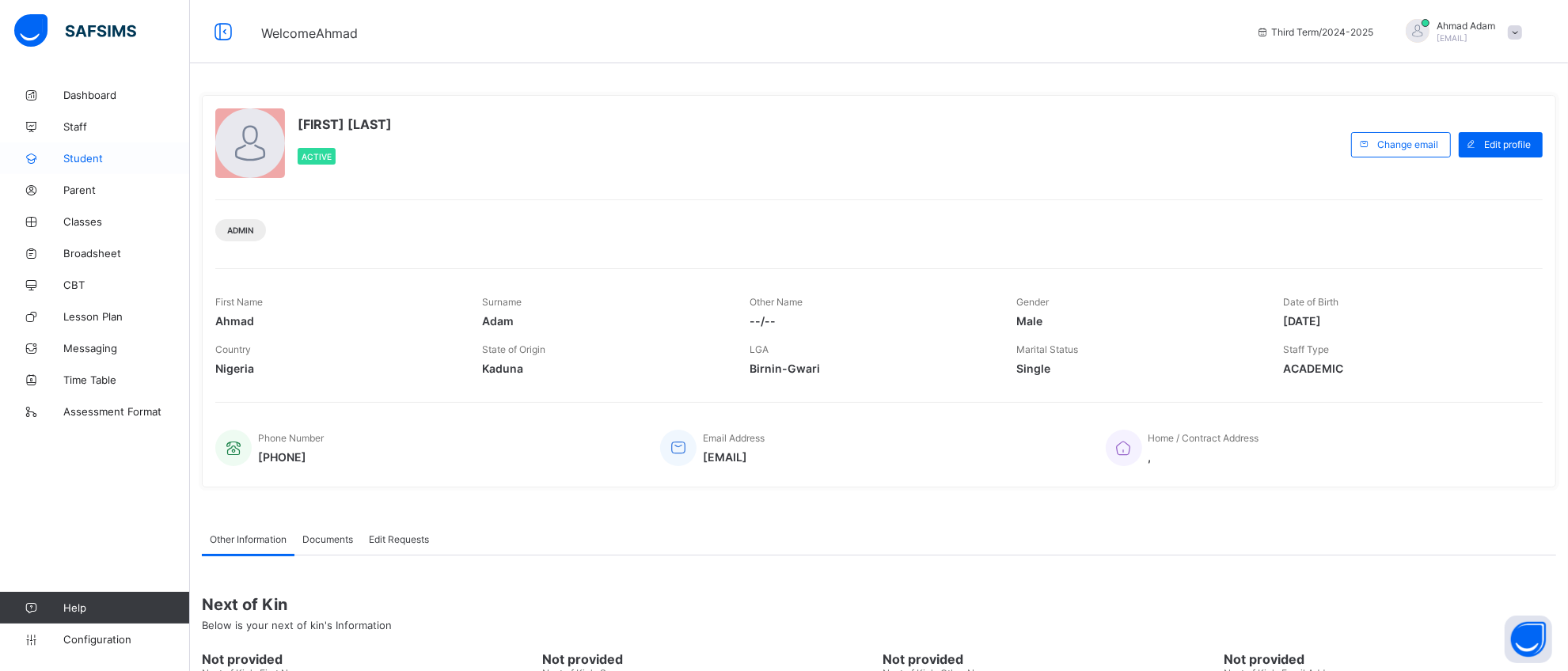 click on "Student" at bounding box center [127, 158] 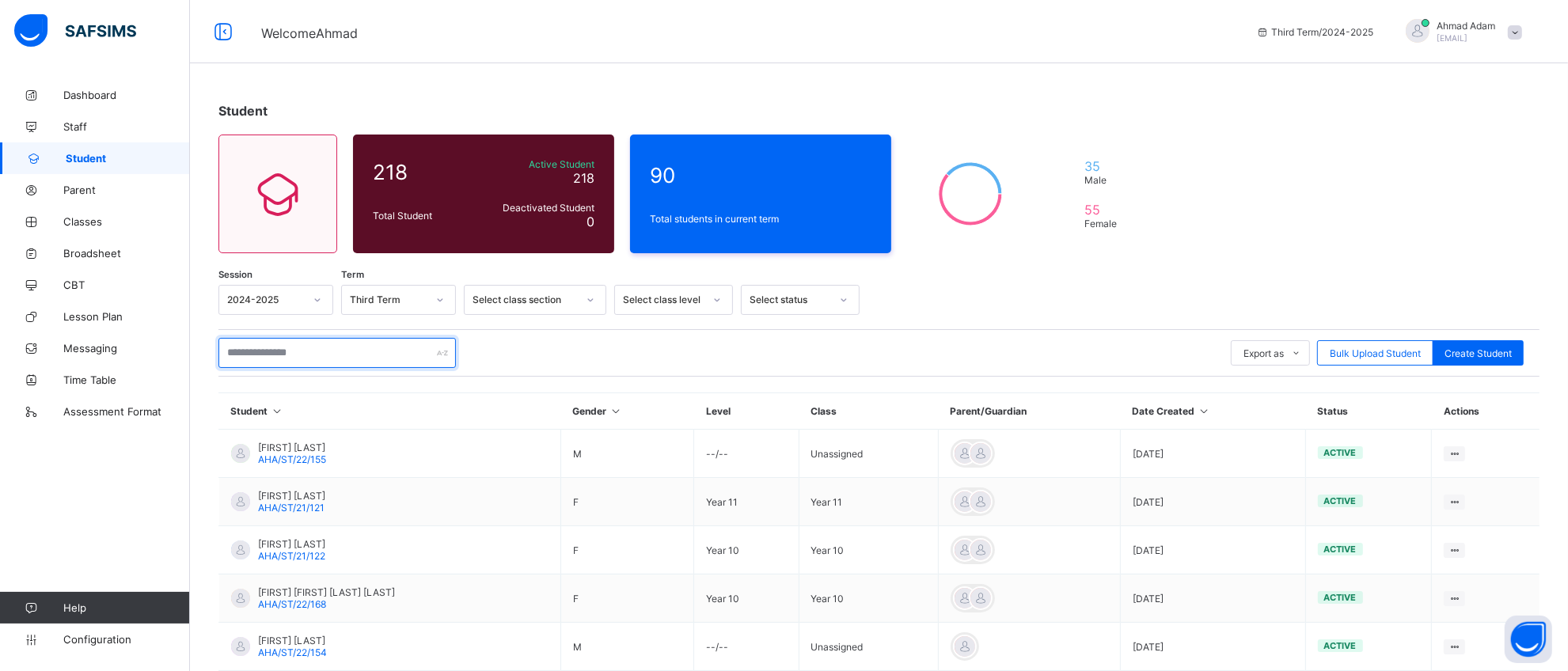 click at bounding box center [337, 353] 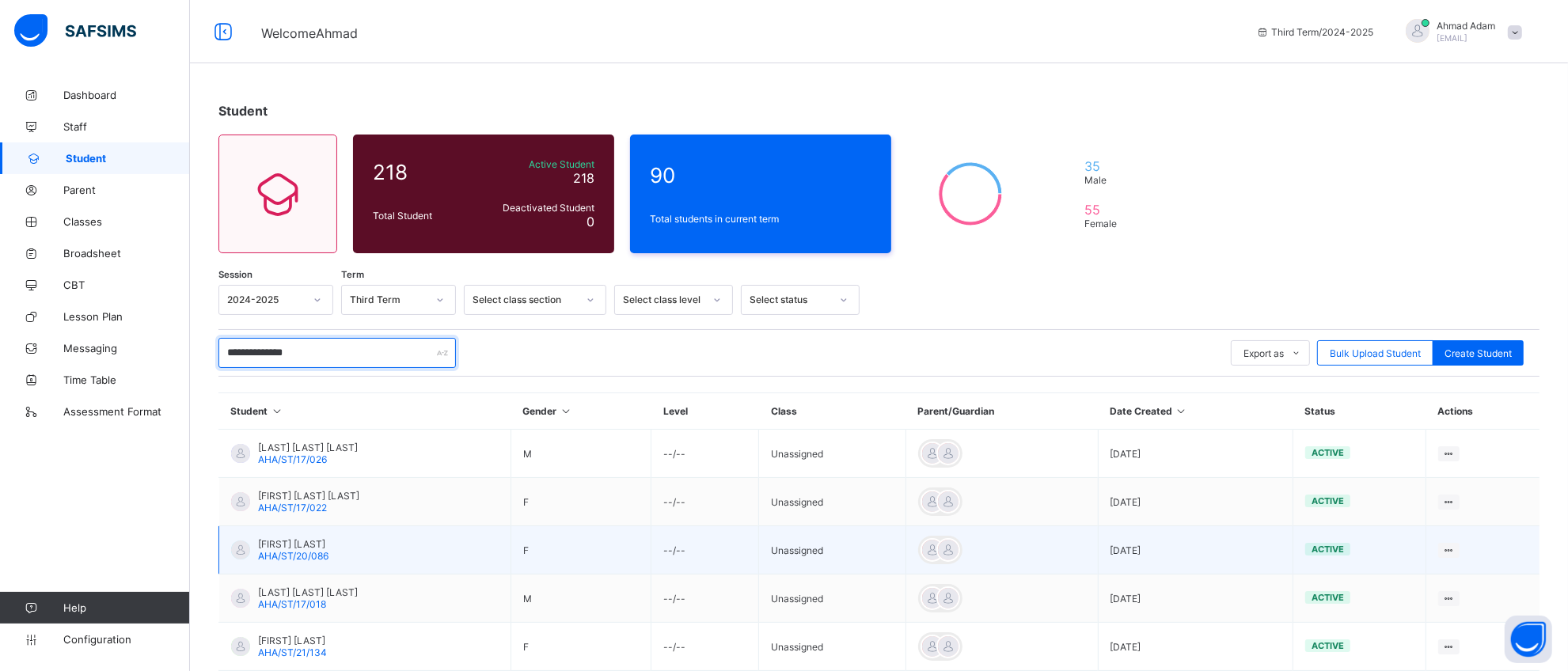type on "**********" 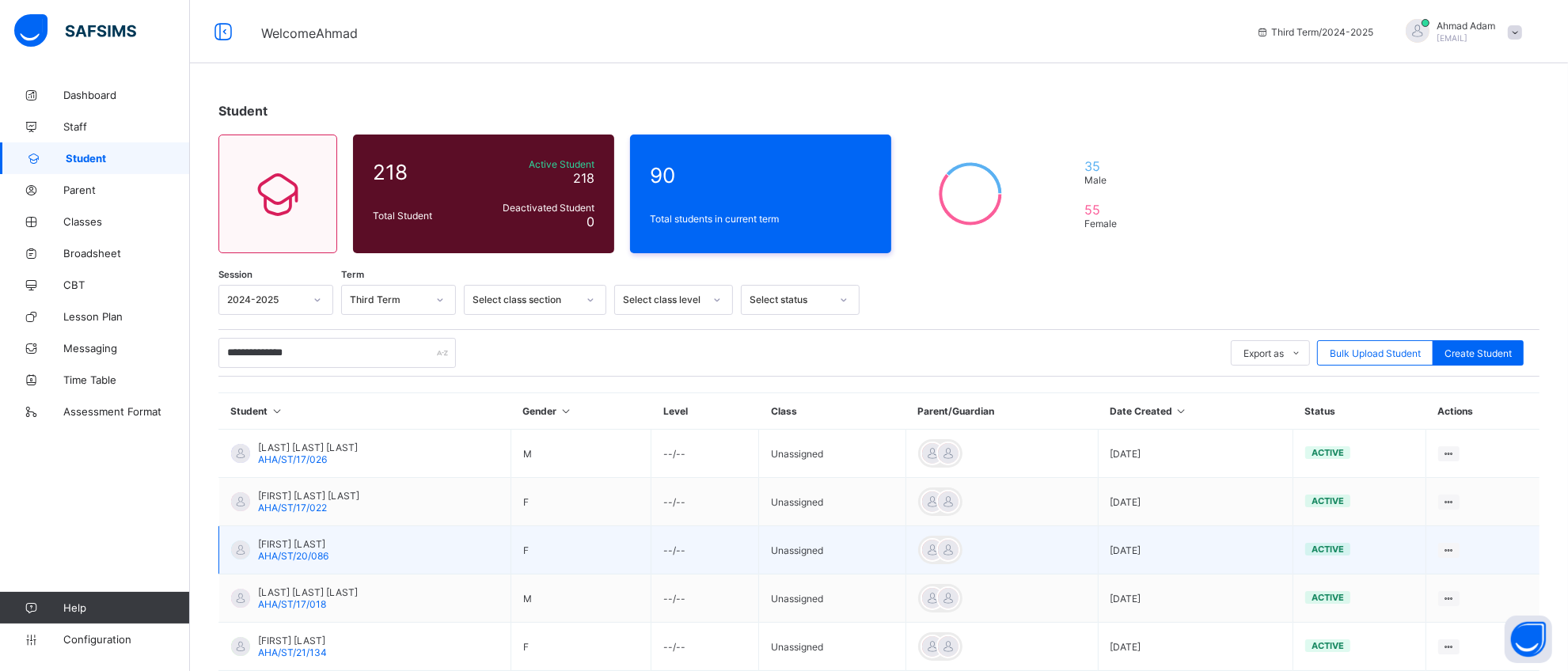 click on "Halima  Ibrahim" at bounding box center (293, 544) 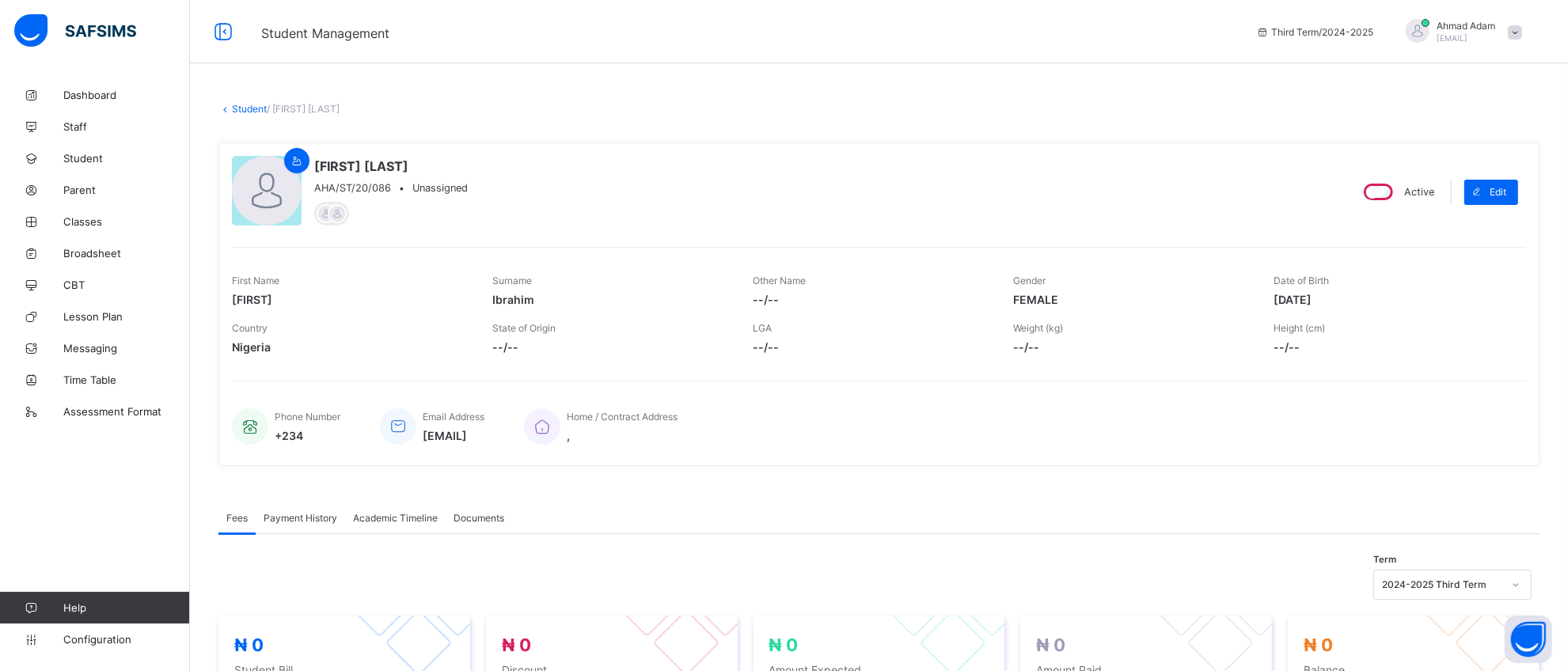 click on "2009-02-01" at bounding box center [1391, 299] 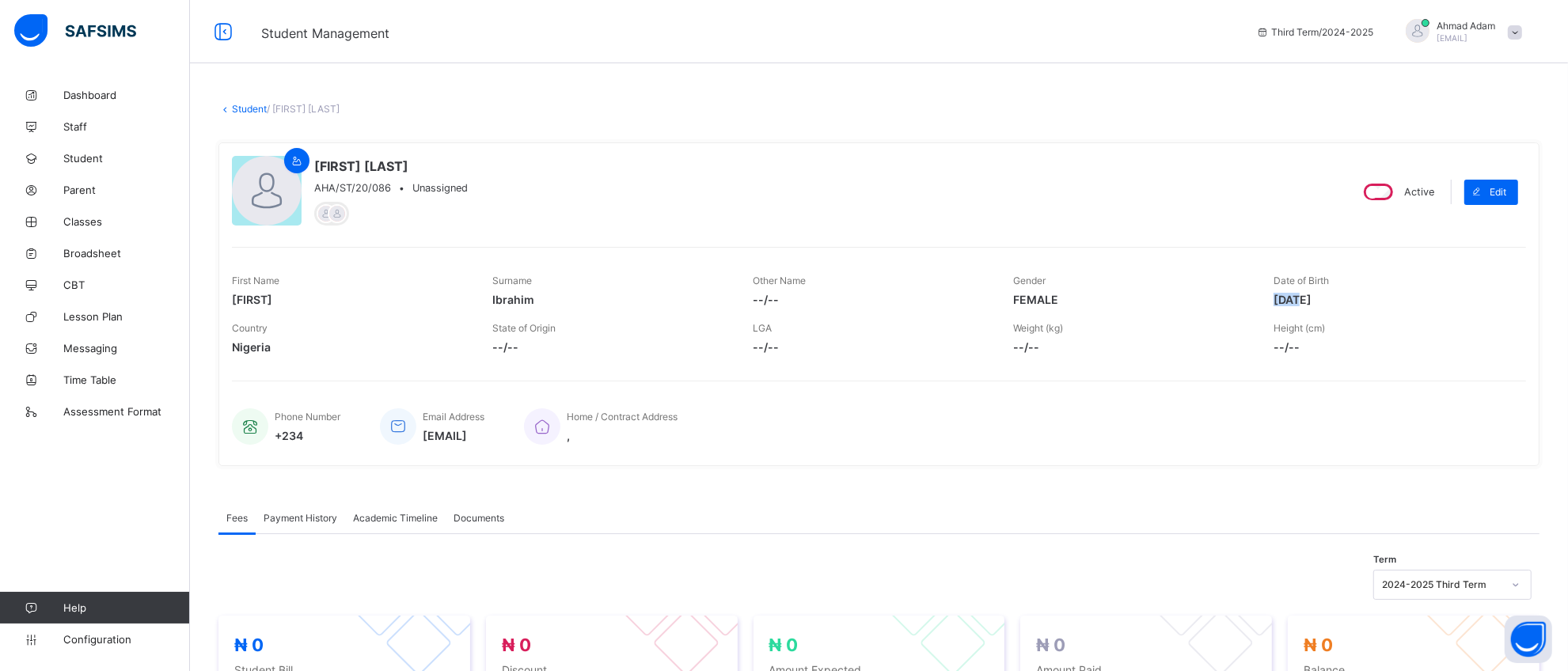 click on "2009-02-01" at bounding box center [1391, 299] 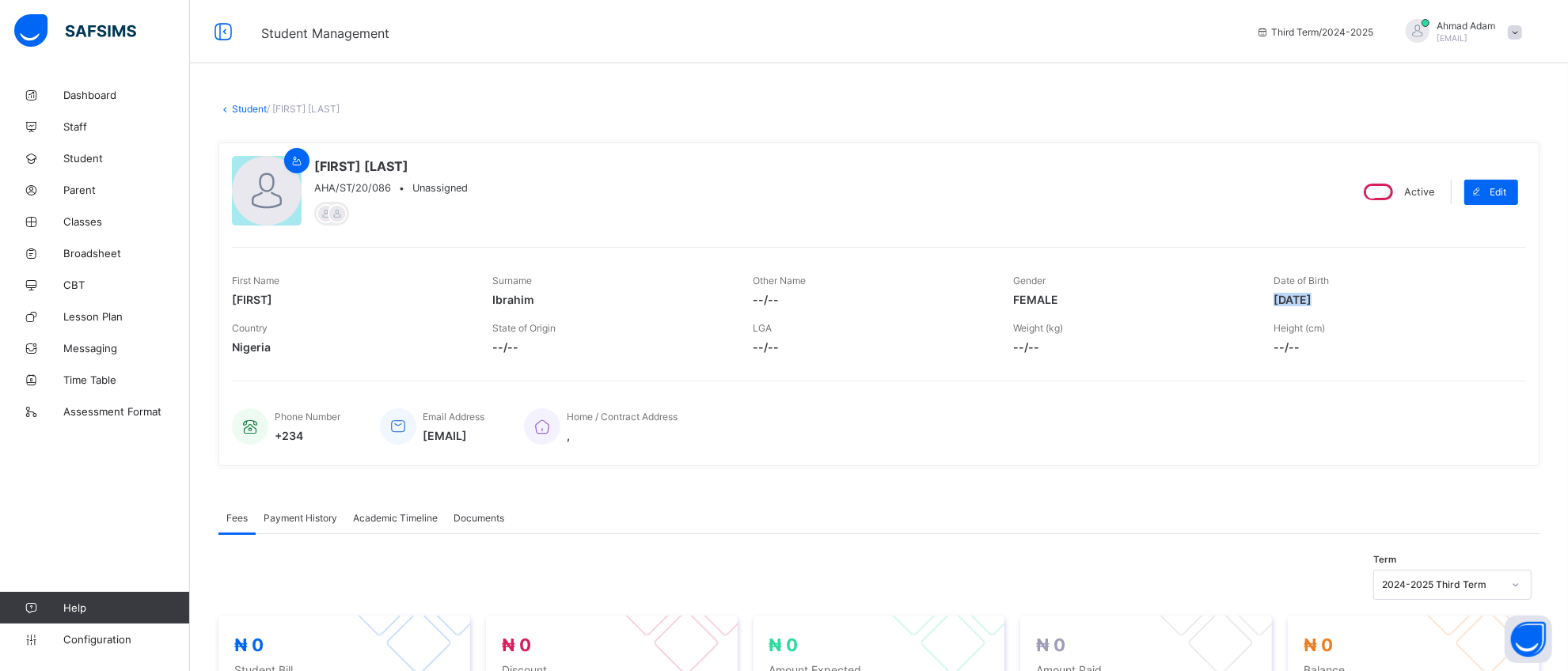 click on "2009-02-01" at bounding box center [1391, 299] 